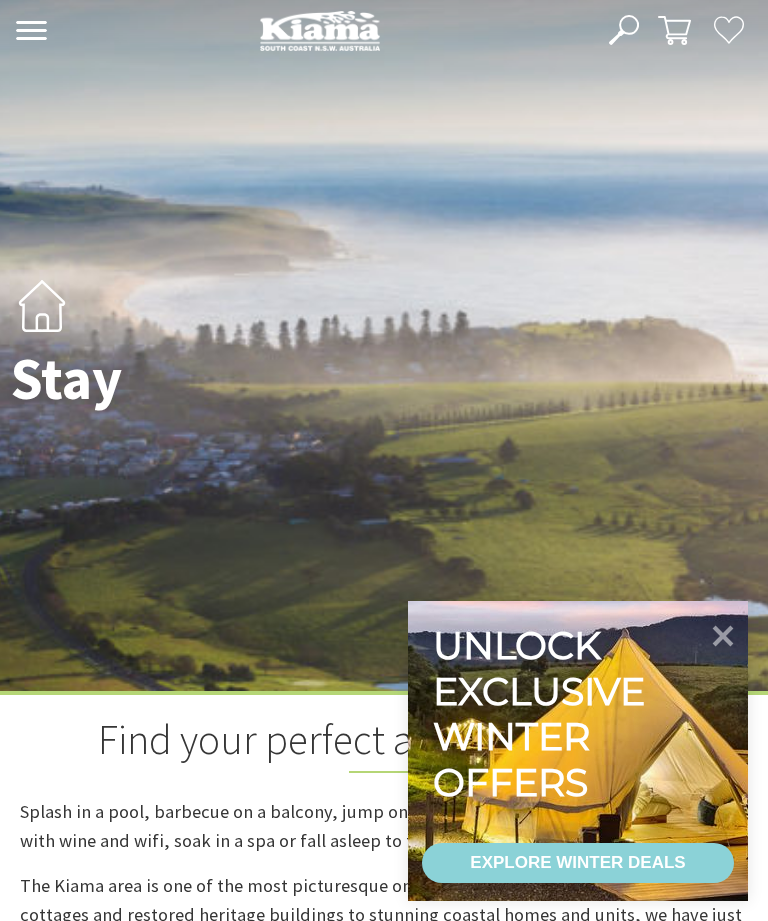 scroll, scrollTop: 0, scrollLeft: 0, axis: both 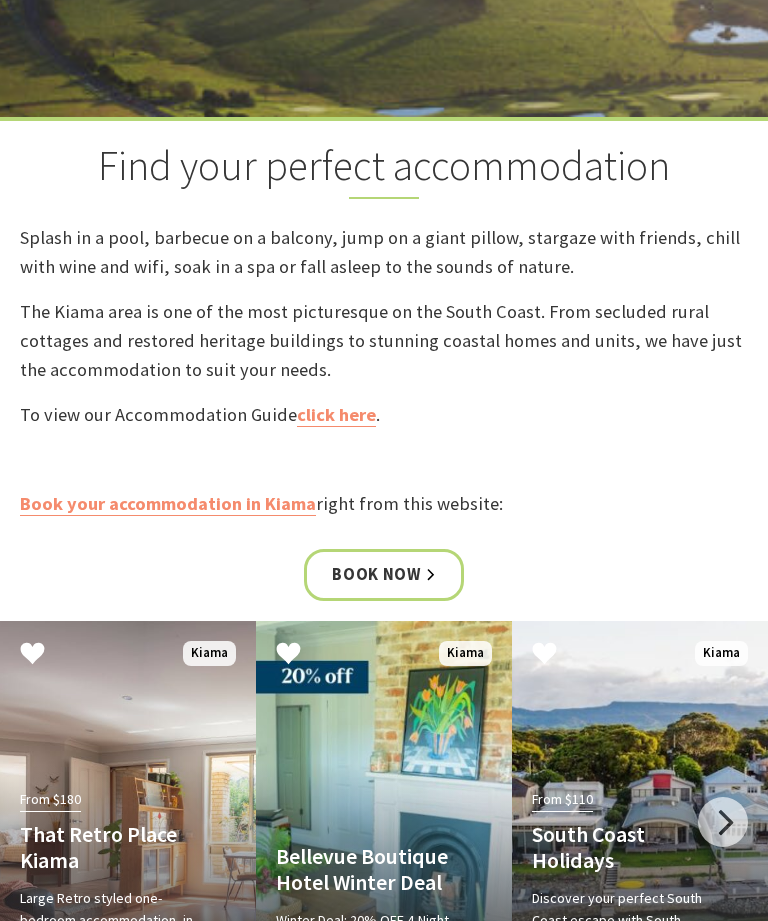 click on "click here" at bounding box center (336, 415) 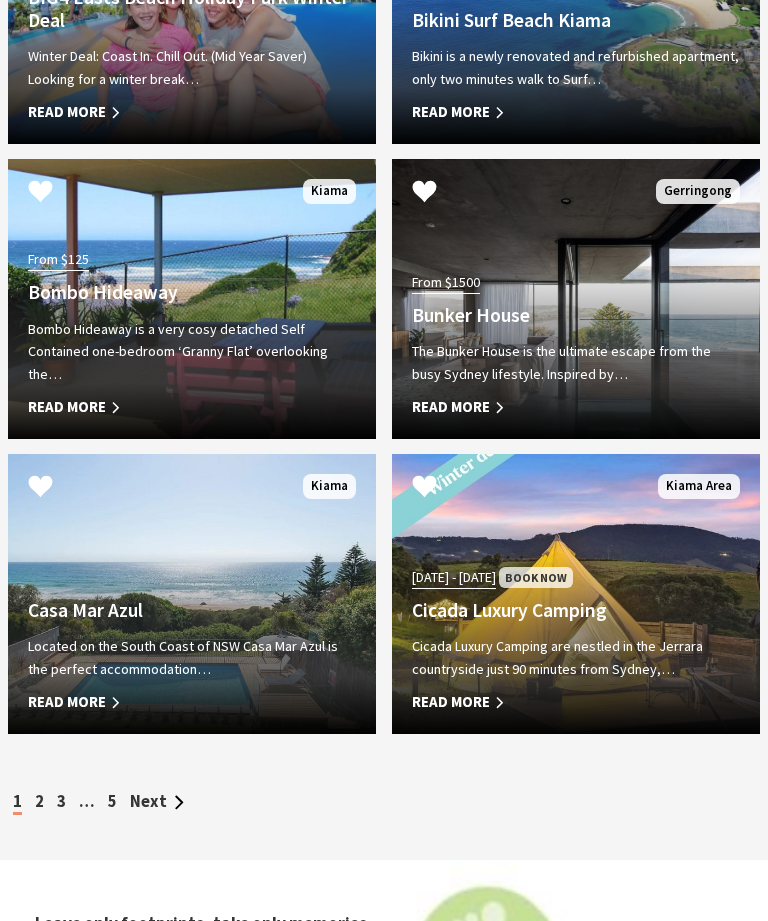 scroll, scrollTop: 3631, scrollLeft: 0, axis: vertical 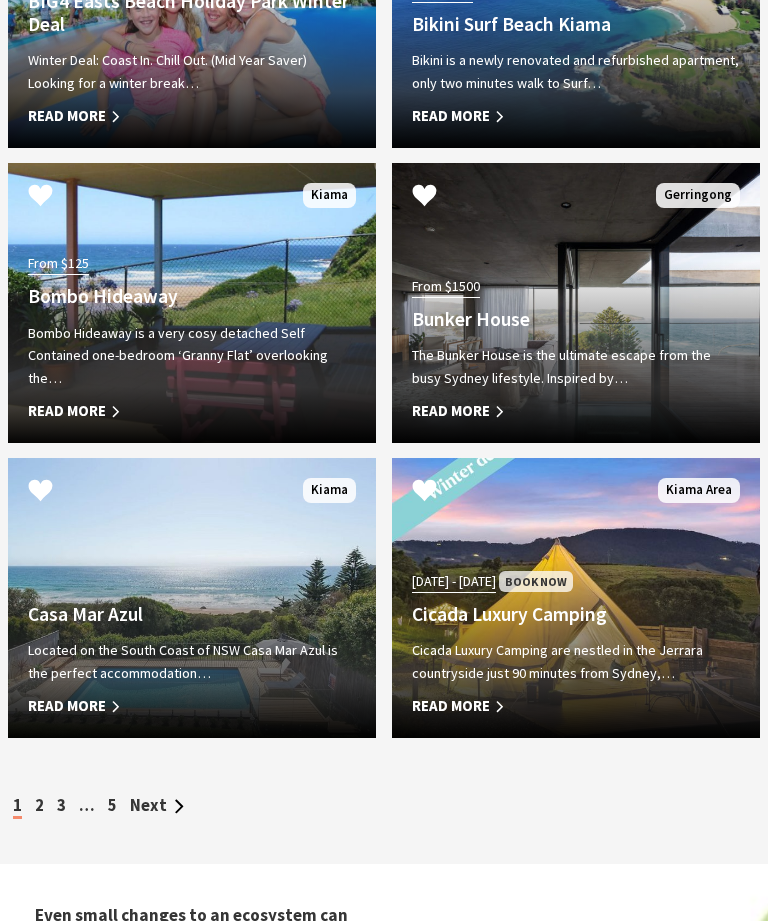 click on "The Bunker House is the ultimate escape from the busy Sydney lifestyle. Inspired by…" at bounding box center [576, 366] 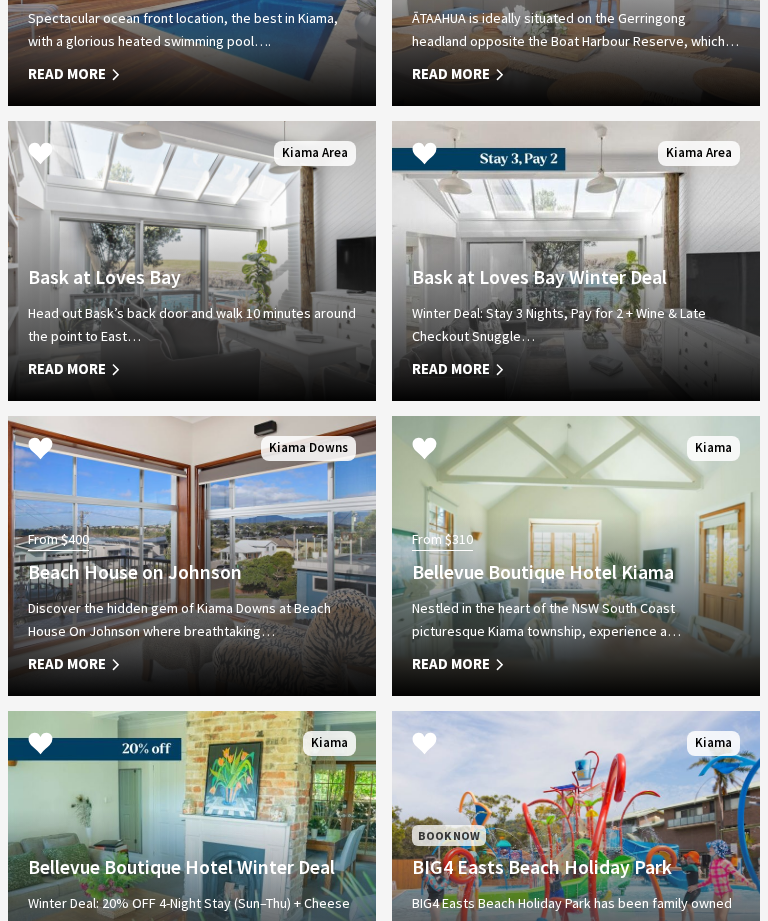 scroll, scrollTop: 2492, scrollLeft: 0, axis: vertical 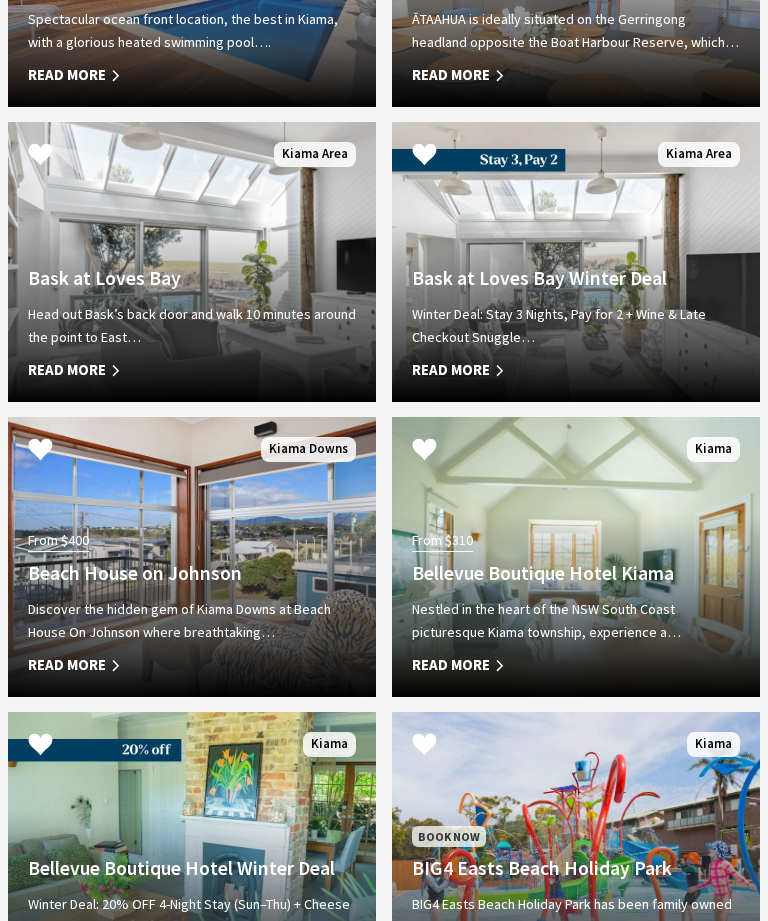 click on "Bask at Loves Bay Winter Deal" at bounding box center (576, 278) 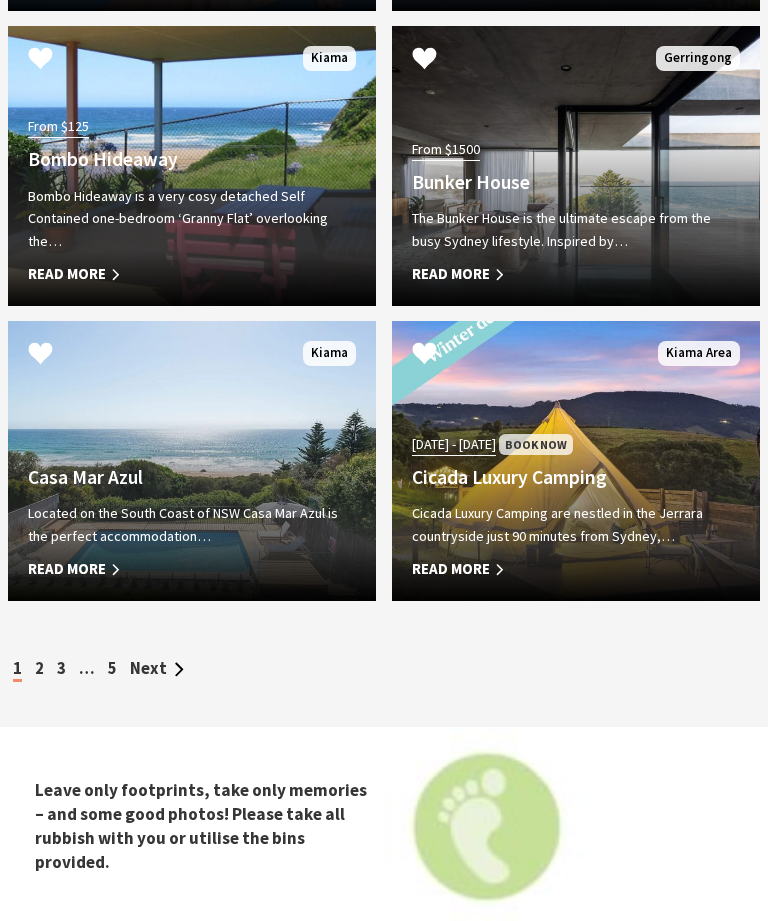 scroll, scrollTop: 3768, scrollLeft: 0, axis: vertical 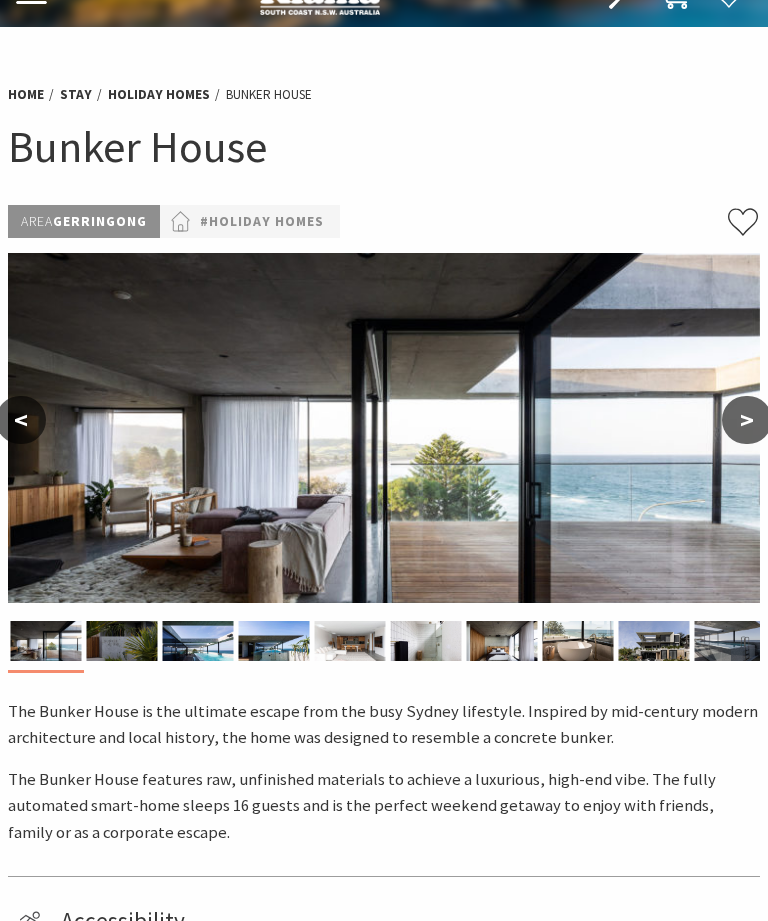 click on ">" at bounding box center (747, 420) 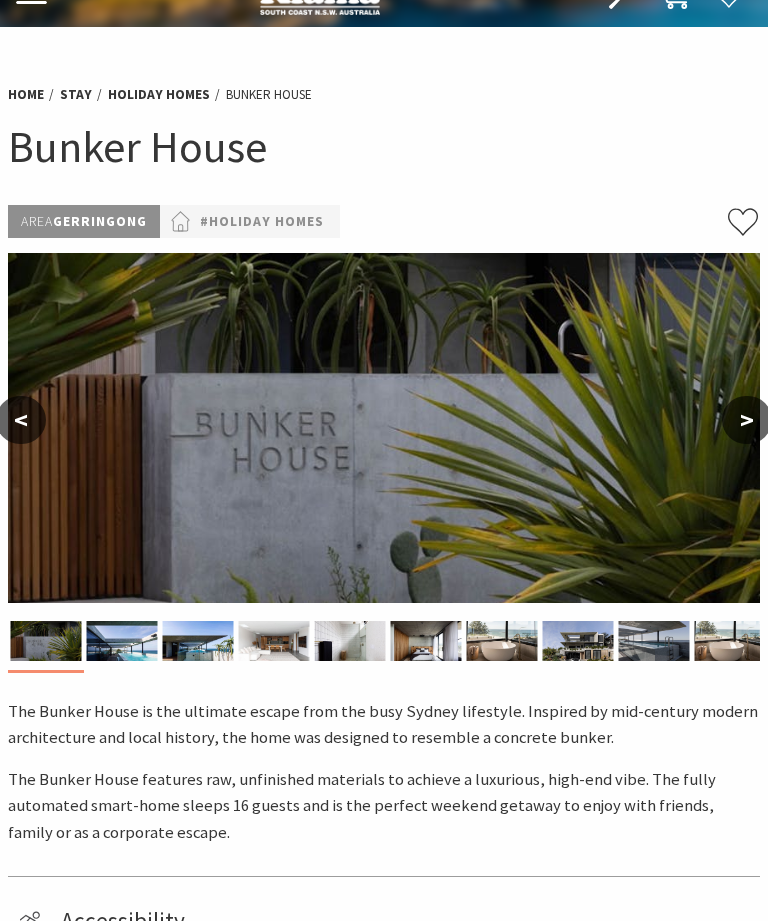 click on ">" at bounding box center [747, 420] 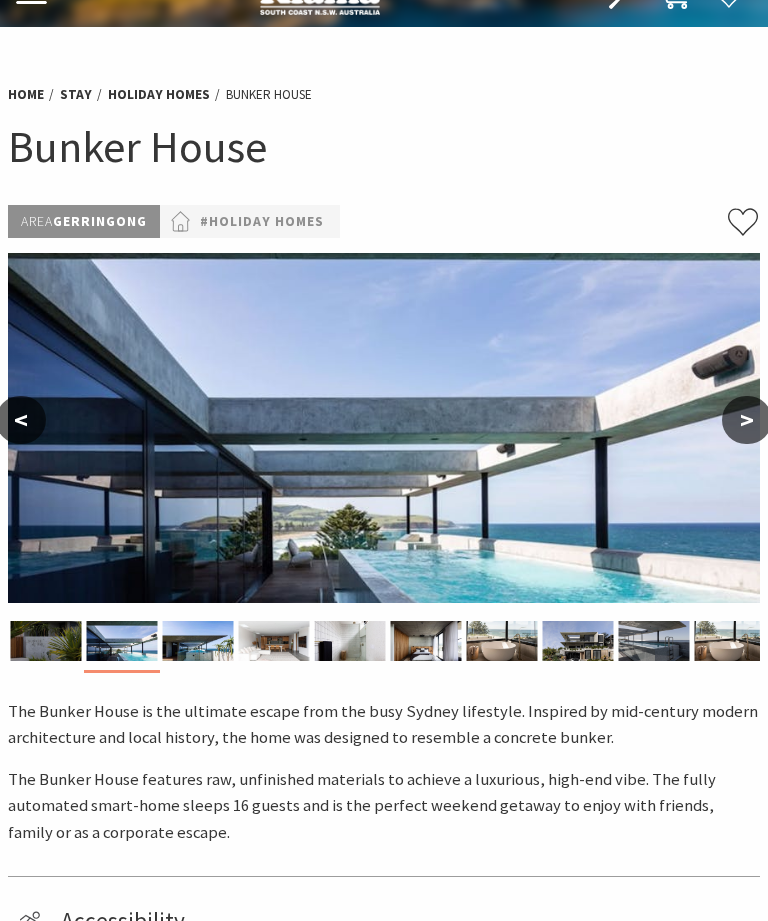 click on ">" at bounding box center [747, 420] 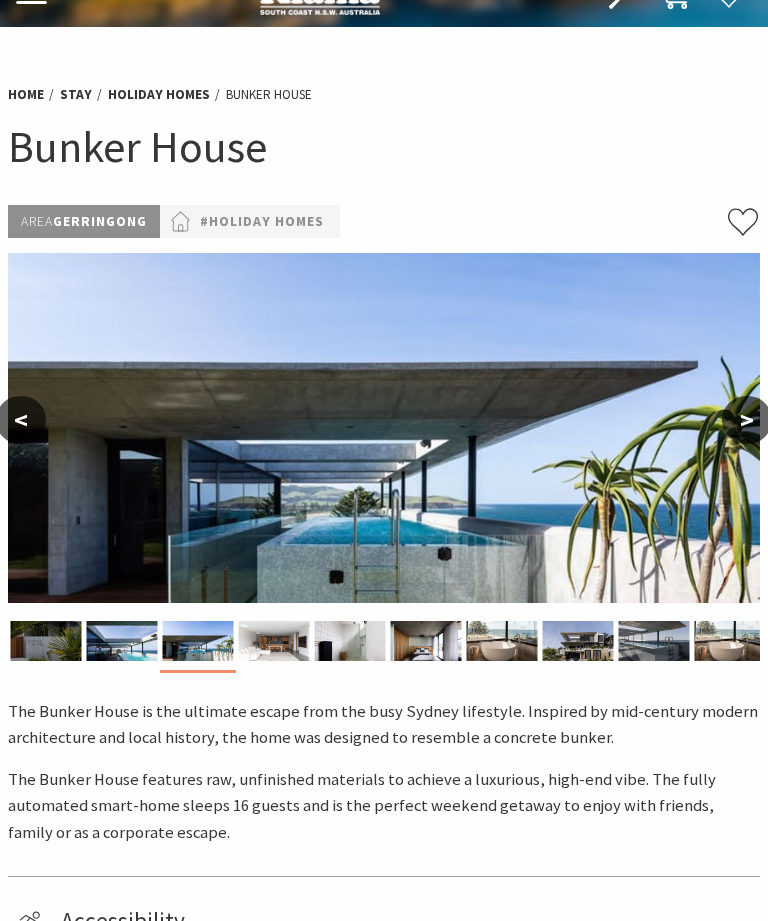 click on ">" at bounding box center [747, 420] 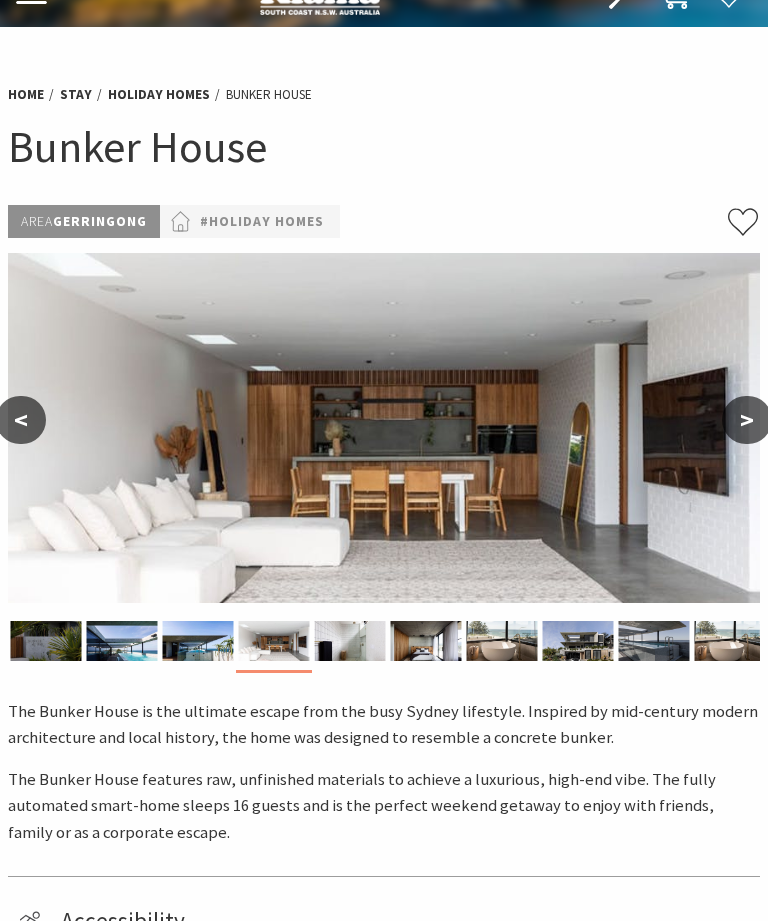click on ">" at bounding box center (747, 420) 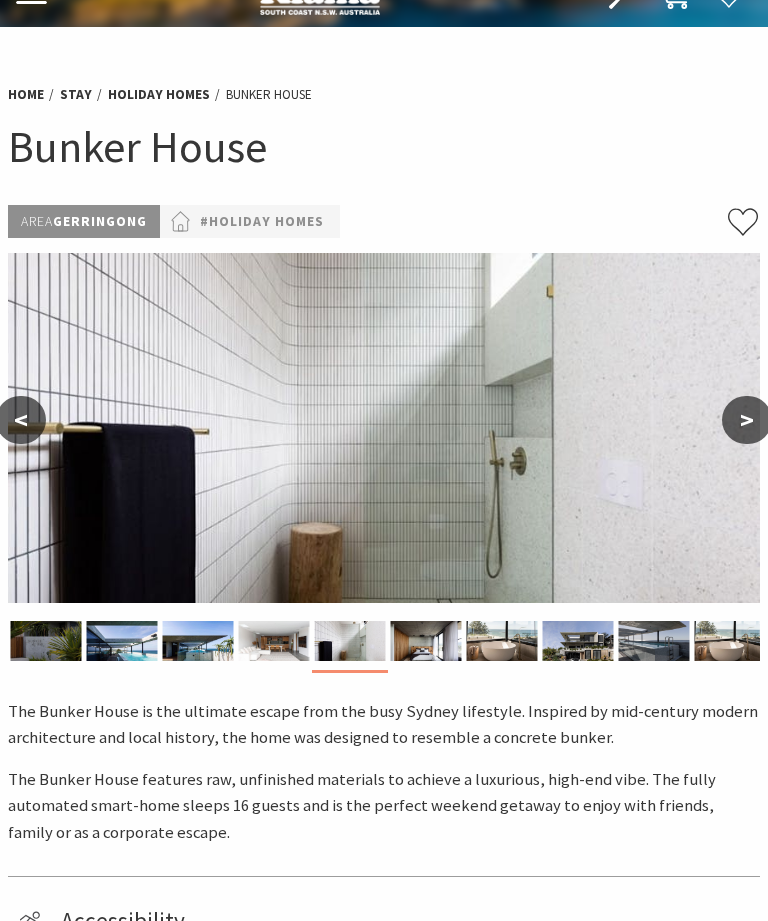 click on ">" at bounding box center [747, 420] 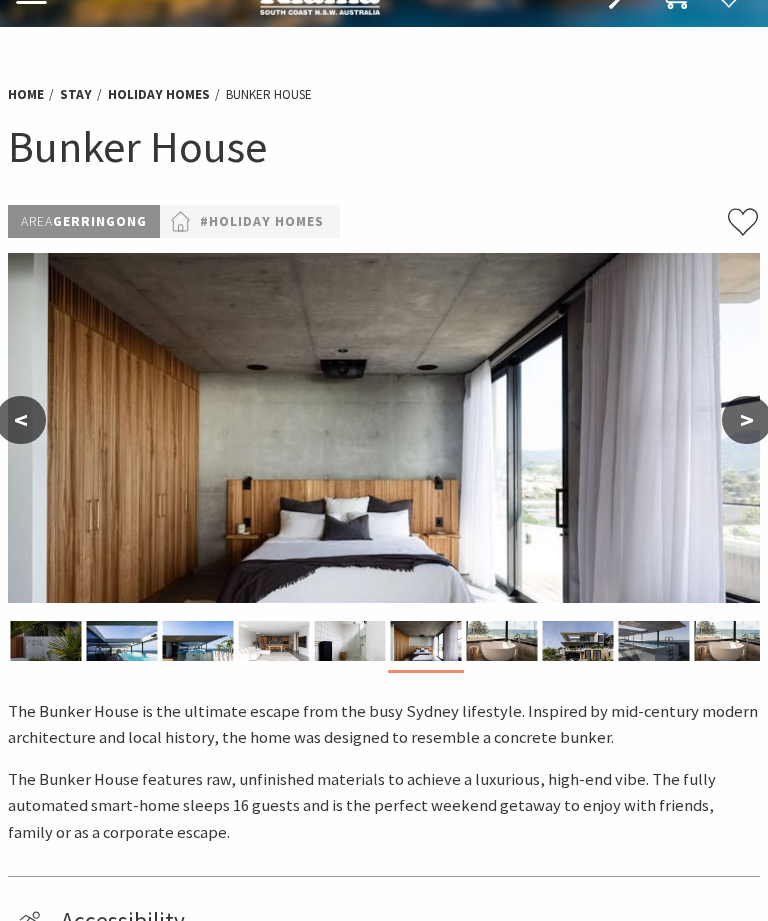 click on ">" at bounding box center [747, 420] 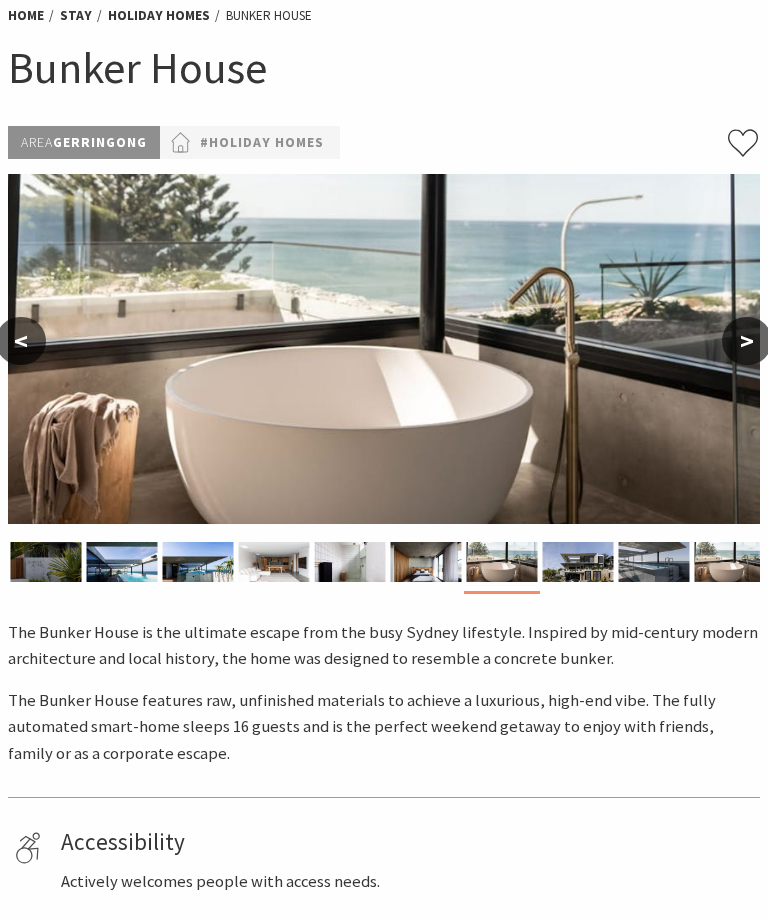 scroll, scrollTop: 0, scrollLeft: 0, axis: both 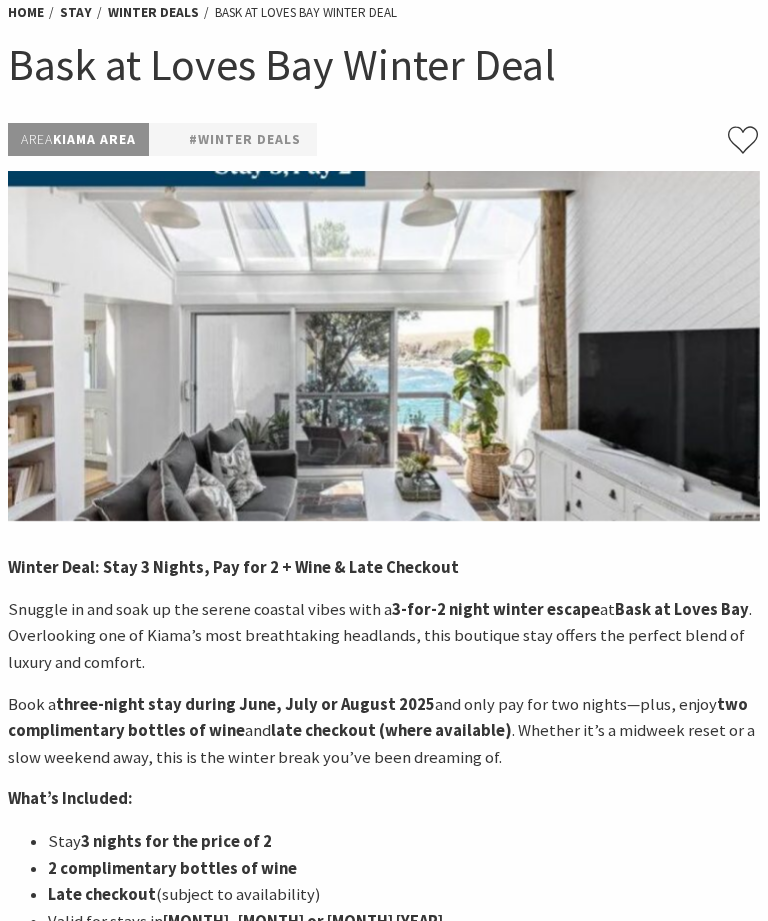 click at bounding box center [384, 346] 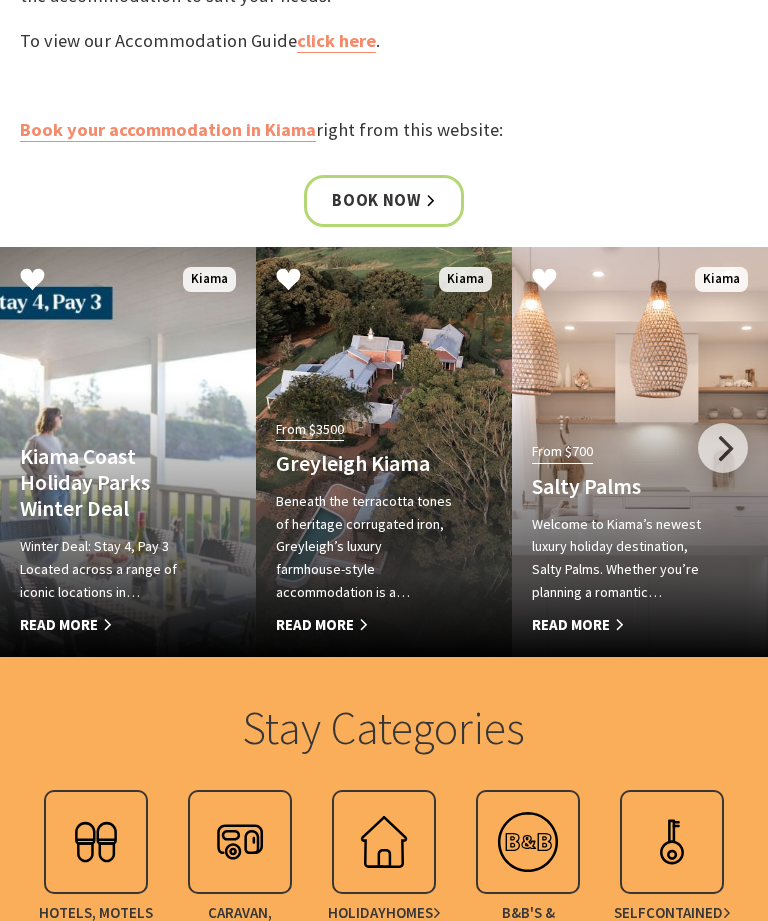 scroll, scrollTop: 948, scrollLeft: 0, axis: vertical 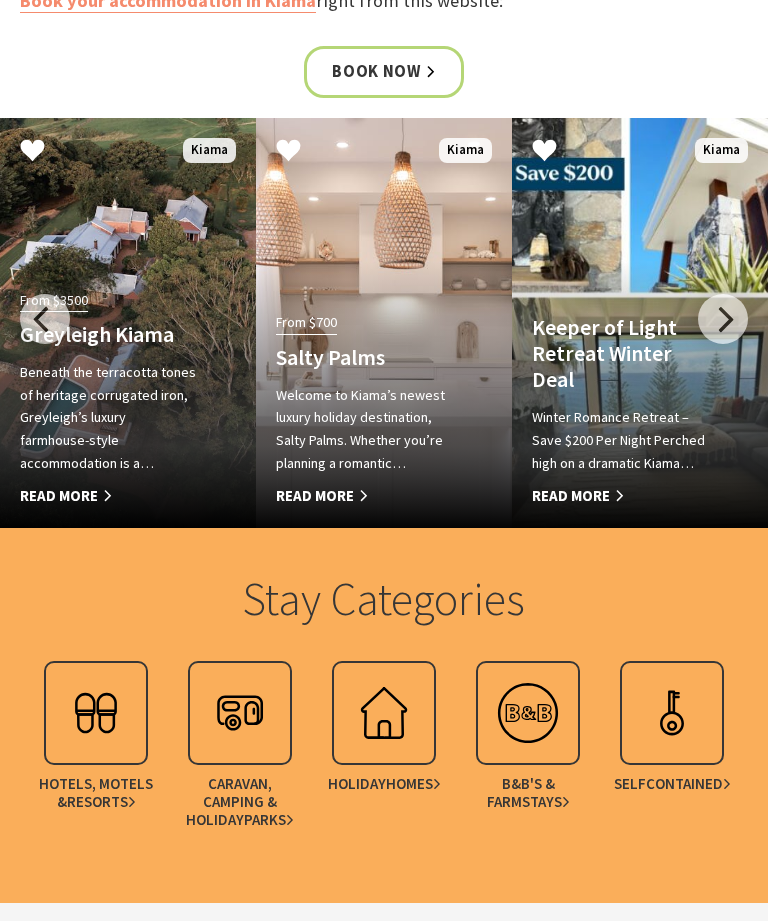 click at bounding box center [384, 713] 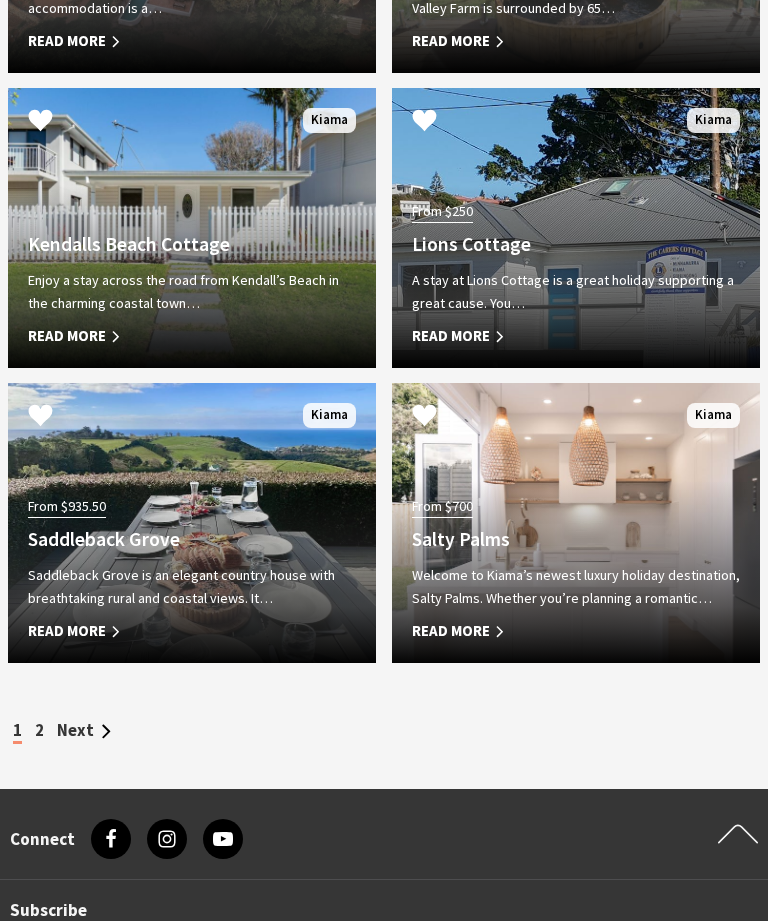 scroll, scrollTop: 2756, scrollLeft: 0, axis: vertical 